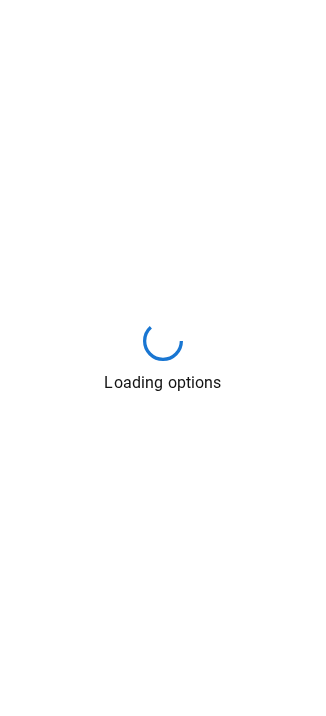 scroll, scrollTop: 0, scrollLeft: 0, axis: both 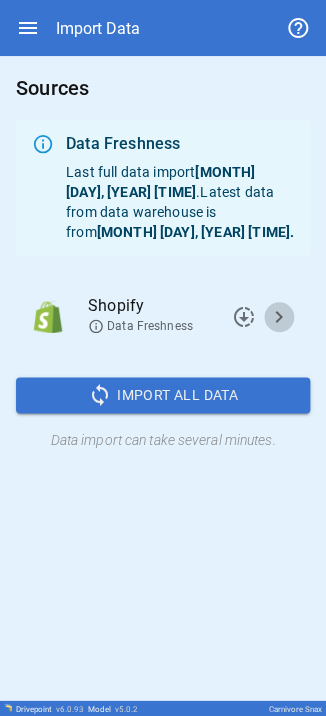 click on "chevron_right" at bounding box center [244, 317] 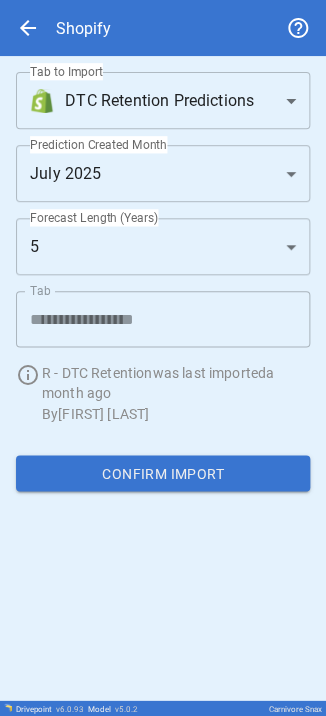 click on "**********" at bounding box center (163, 358) 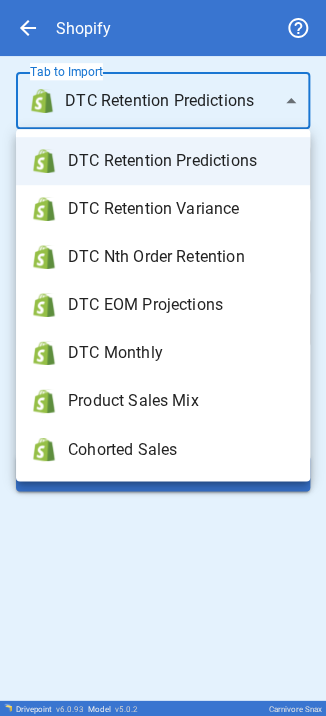 click on "DTC Retention Predictions" at bounding box center (181, 161) 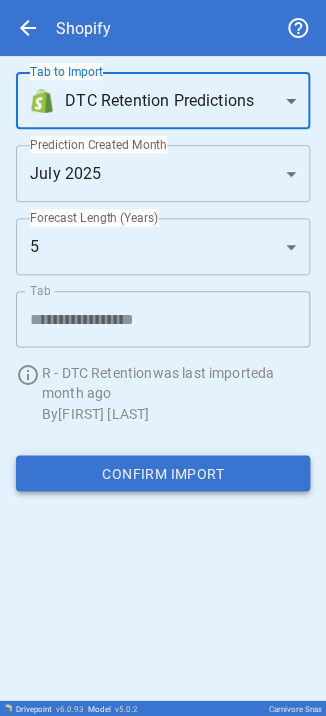 click on "Confirm Import" at bounding box center [163, 473] 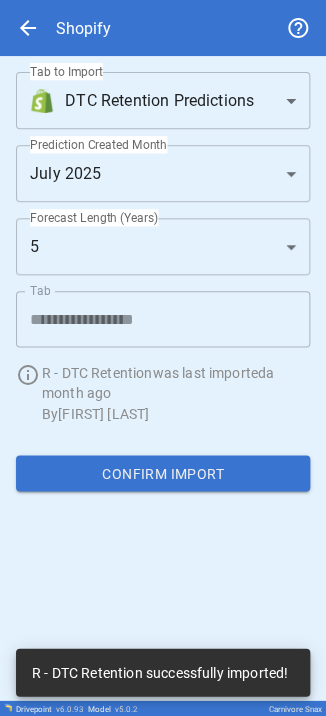 click on "**********" at bounding box center (163, 358) 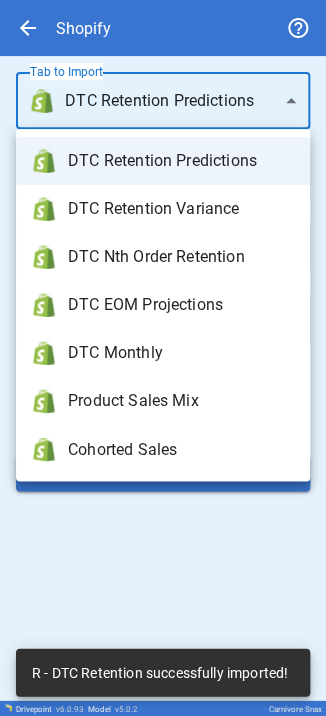 click on "DTC Monthly" at bounding box center [181, 161] 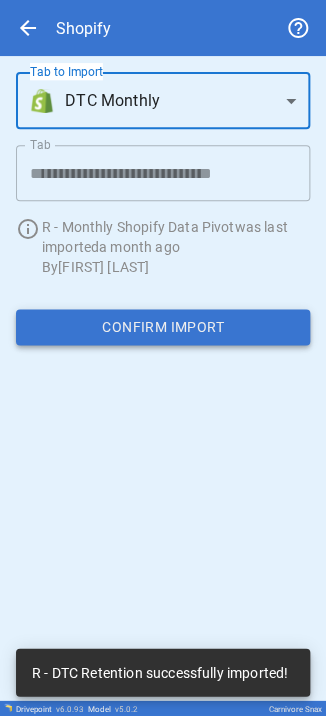 click on "Confirm Import" at bounding box center (163, 327) 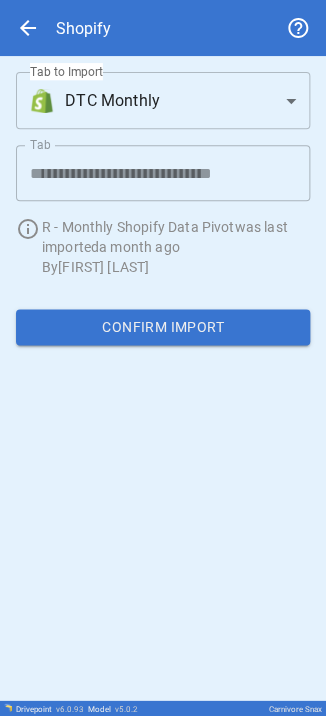 click on "**********" at bounding box center [163, 358] 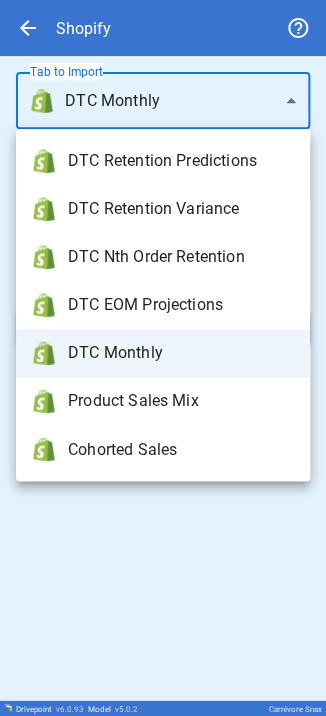 click on "Product Sales Mix" at bounding box center [181, 161] 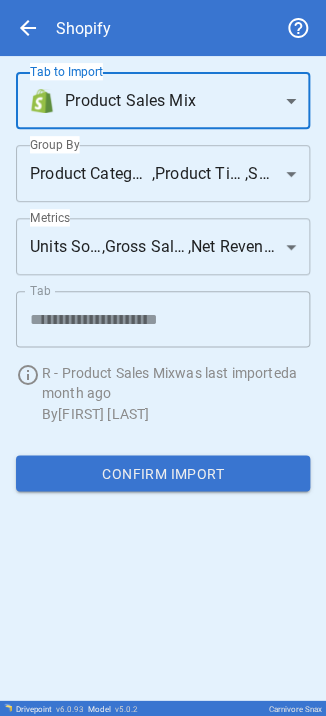 click on "**********" at bounding box center (163, 358) 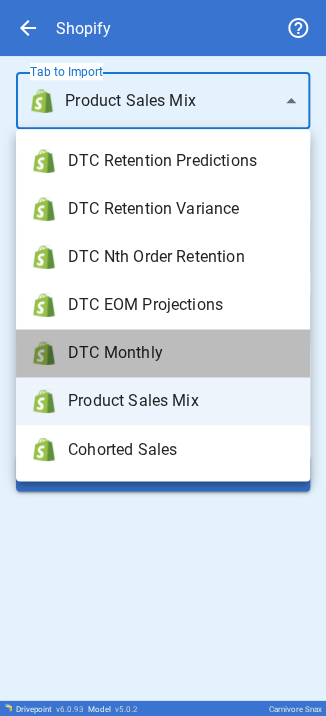 click on "DTC Monthly" at bounding box center [163, 353] 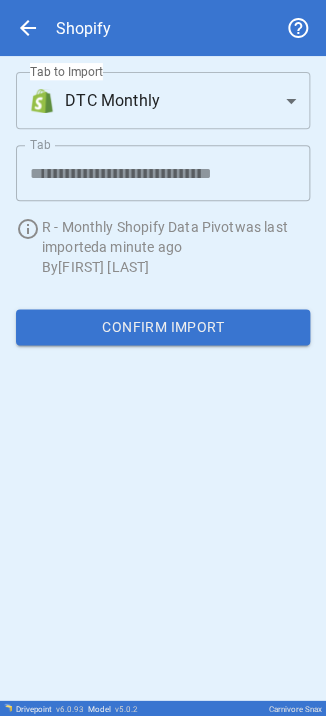 click on "**********" at bounding box center [163, 358] 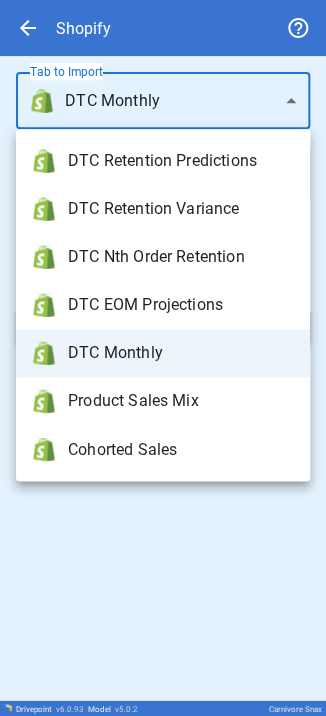 click on "Product Sales Mix" at bounding box center (163, 401) 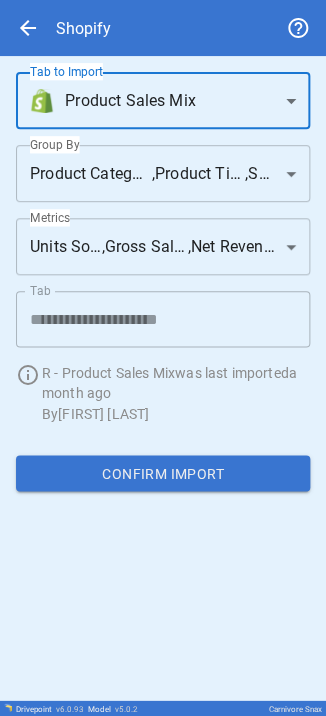 click on "**********" at bounding box center (163, 358) 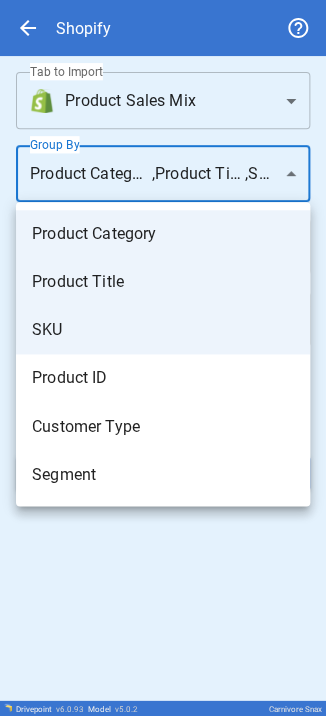 click at bounding box center [163, 358] 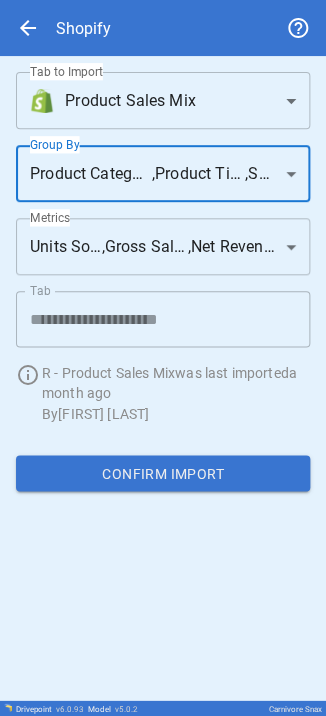 click on "**********" at bounding box center [163, 358] 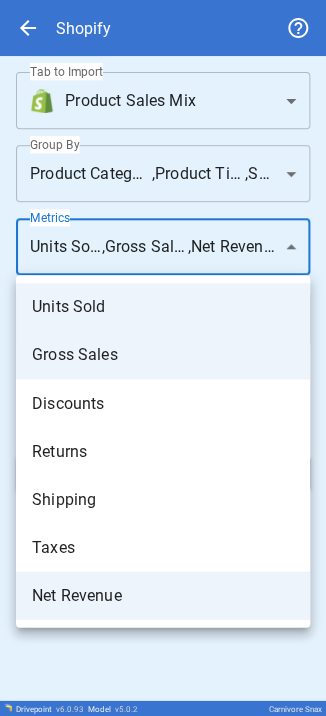 click at bounding box center [163, 358] 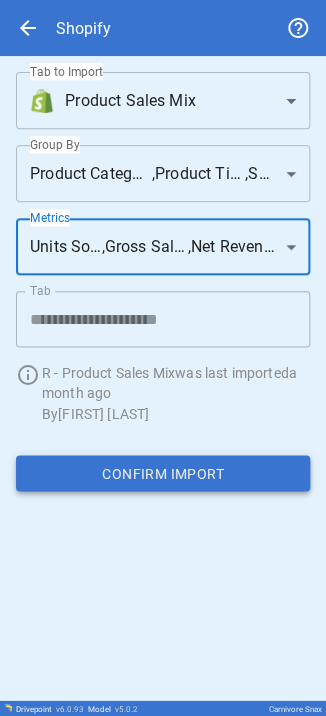 click on "Confirm Import" at bounding box center [163, 473] 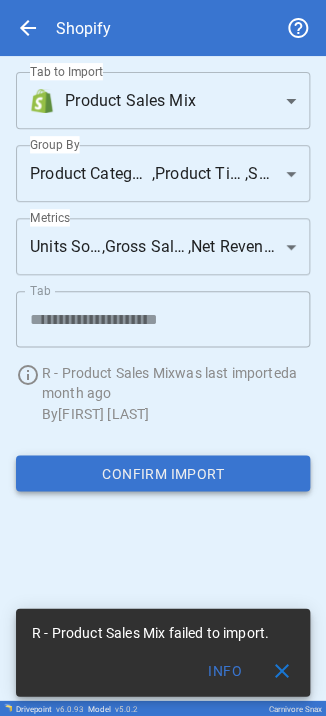 click on "Confirm Import" at bounding box center (163, 473) 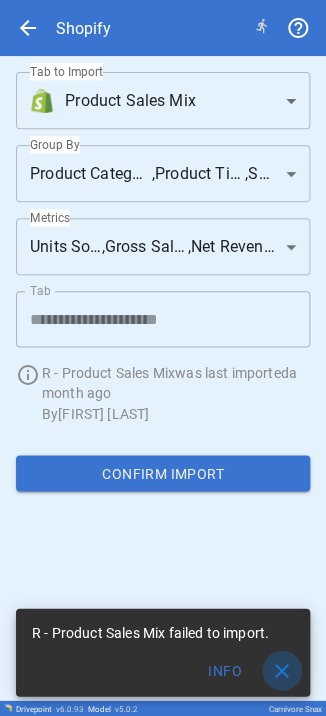 click on "close" at bounding box center (282, 670) 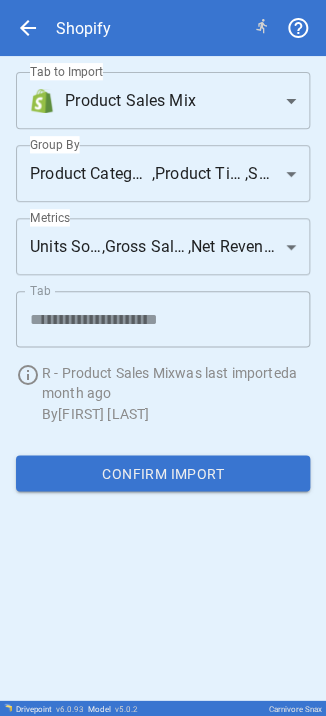 click on "arrow_back Shopify" at bounding box center (163, 28) 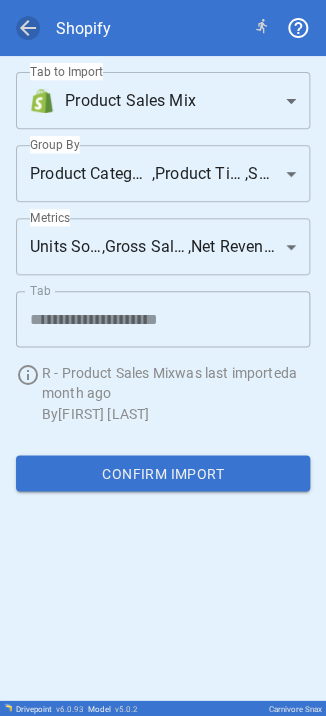 click on "arrow_back" at bounding box center [28, 28] 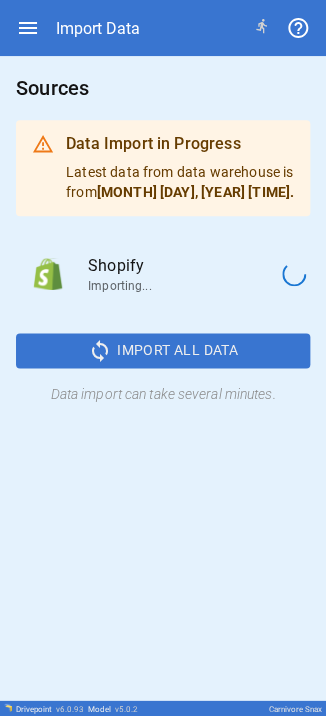 click at bounding box center (48, 274) 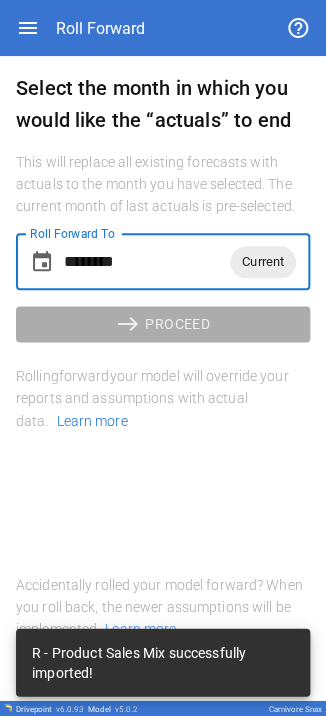 click on "********" at bounding box center (147, 262) 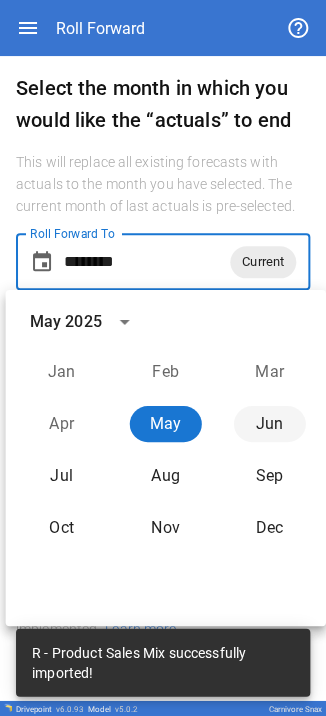 click on "Jun" at bounding box center [269, 424] 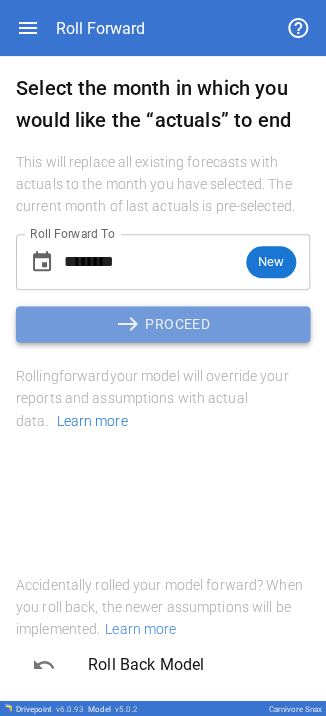 click on "east" at bounding box center (130, 324) 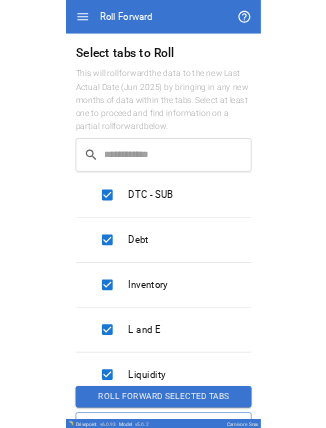 scroll, scrollTop: 800, scrollLeft: 0, axis: vertical 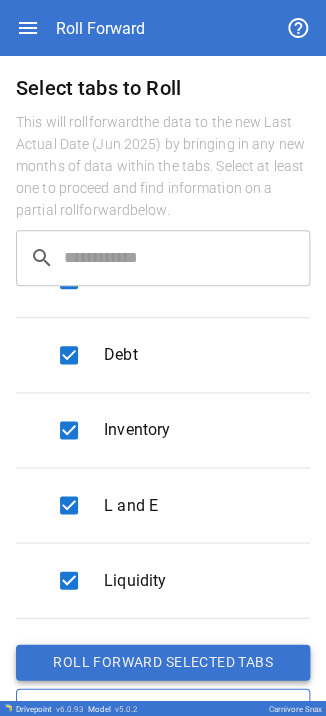 click on "Roll forward selected tabs" at bounding box center (163, 662) 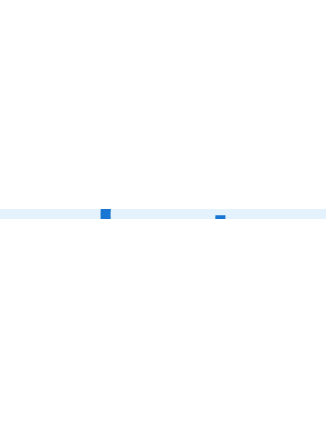 scroll, scrollTop: 0, scrollLeft: 0, axis: both 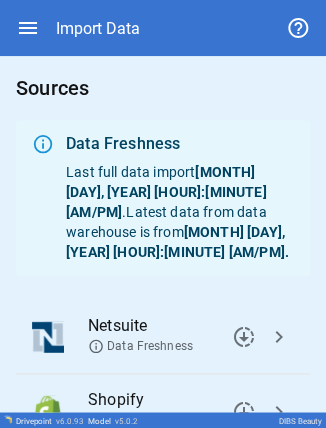 click on "chevron_right" at bounding box center [244, 337] 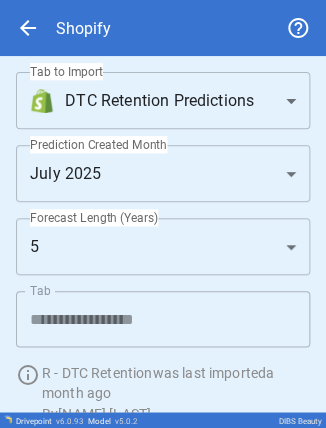 scroll, scrollTop: 0, scrollLeft: 0, axis: both 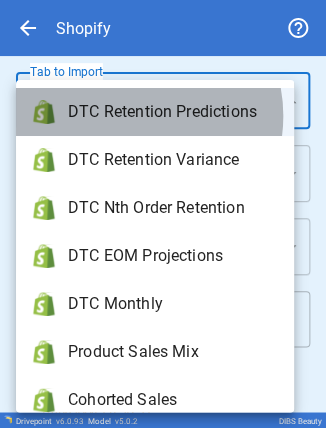 click on "DTC Retention Predictions" at bounding box center (173, 112) 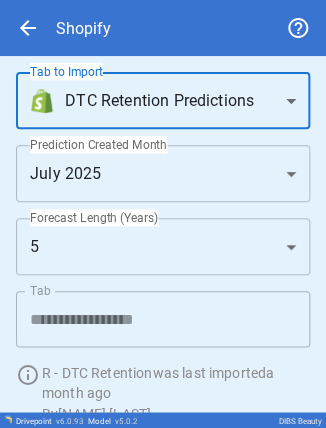 scroll, scrollTop: 94, scrollLeft: 0, axis: vertical 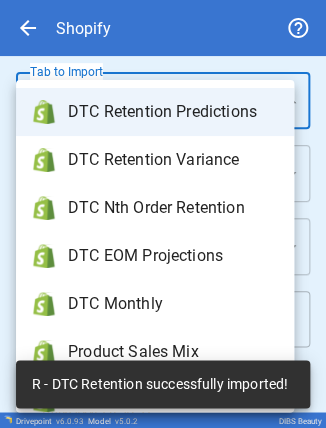 click on "**********" at bounding box center [163, 214] 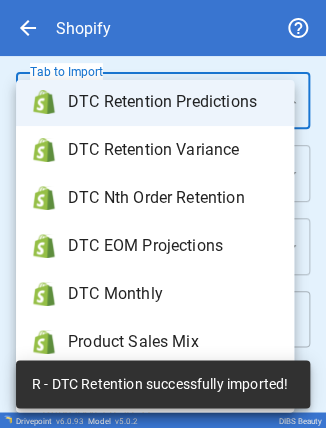 scroll, scrollTop: 20, scrollLeft: 0, axis: vertical 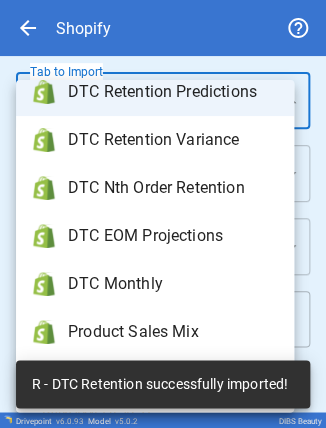 click on "DTC Monthly" at bounding box center (173, 92) 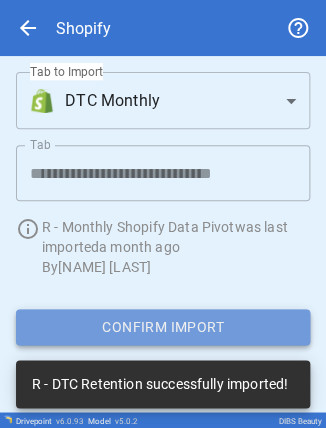 click on "Confirm Import" at bounding box center [163, 327] 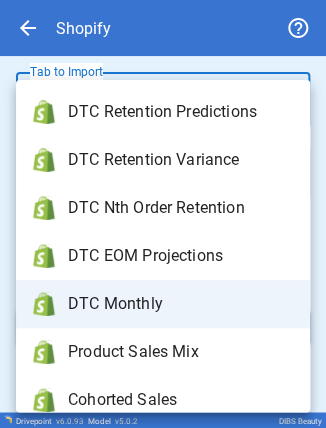 click on "**********" at bounding box center [163, 214] 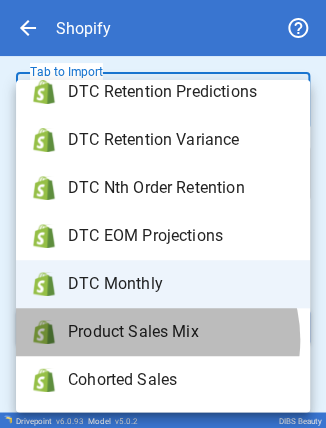 click on "Product Sales Mix" at bounding box center (181, 92) 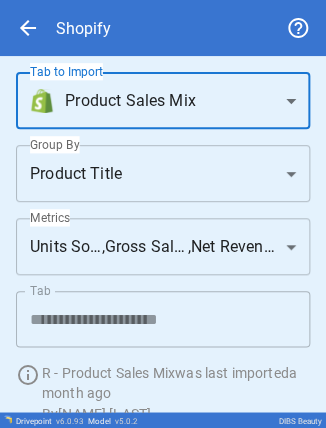 scroll, scrollTop: 94, scrollLeft: 0, axis: vertical 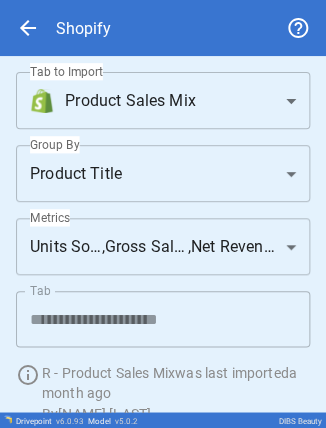 click on "Confirm Import" at bounding box center (163, 473) 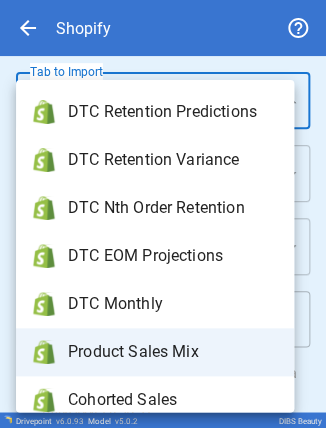 click on "**********" at bounding box center [163, 214] 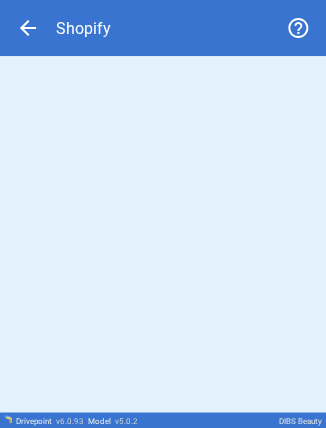click at bounding box center [163, 56] 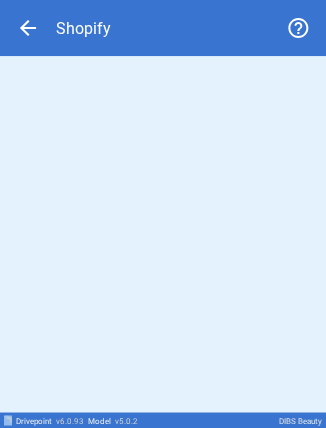 click at bounding box center [163, 56] 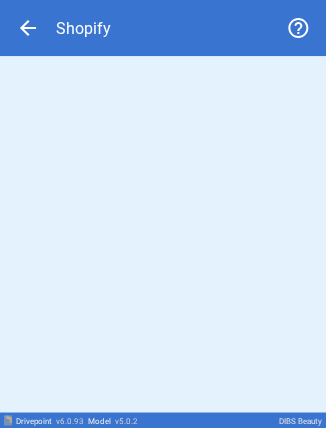 click on "arrow_back" at bounding box center [28, 28] 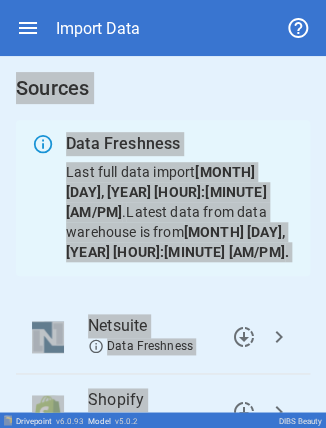 scroll, scrollTop: 129, scrollLeft: 0, axis: vertical 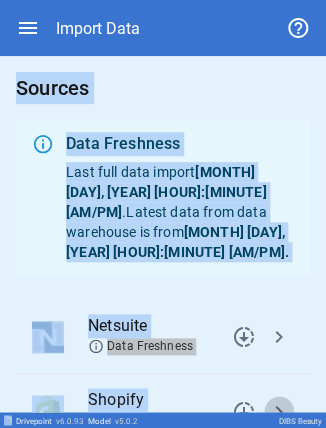 click on "chevron_right" at bounding box center (244, 337) 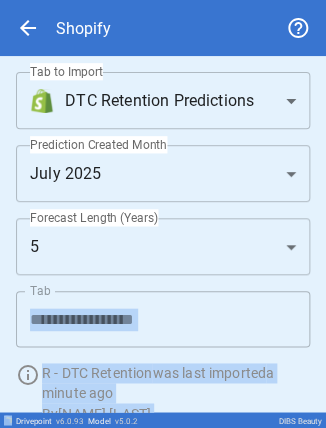 click on "**********" at bounding box center (163, 214) 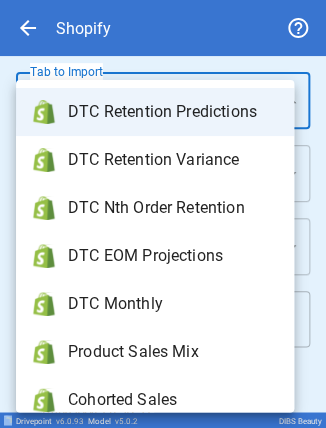 click on "DTC Monthly" at bounding box center (173, 112) 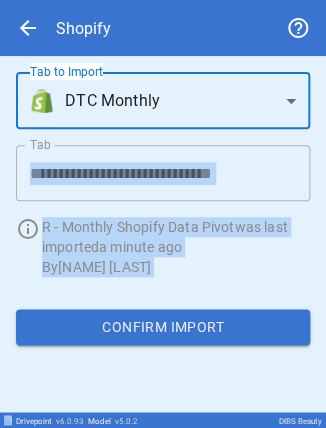 scroll, scrollTop: 0, scrollLeft: 0, axis: both 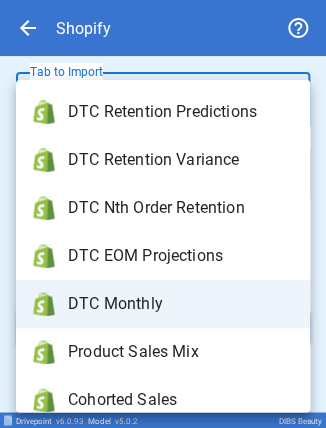 click on "**********" at bounding box center (163, 214) 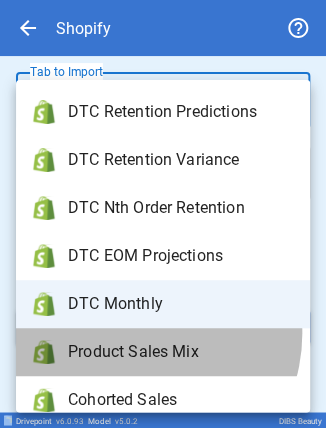 click on "Product Sales Mix" at bounding box center (163, 352) 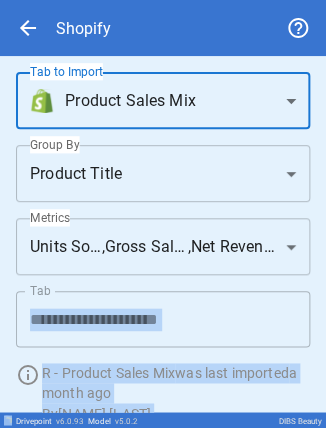 scroll, scrollTop: 94, scrollLeft: 0, axis: vertical 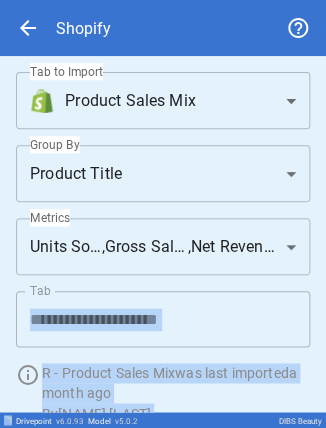 click on "**********" at bounding box center [163, 214] 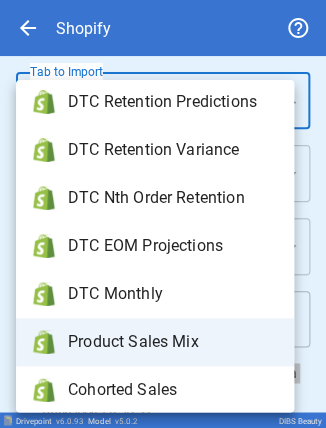 scroll, scrollTop: 20, scrollLeft: 0, axis: vertical 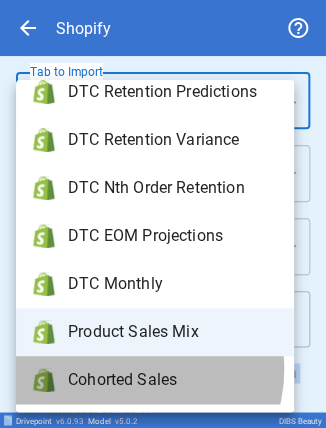 click on "Cohorted Sales" at bounding box center [173, 92] 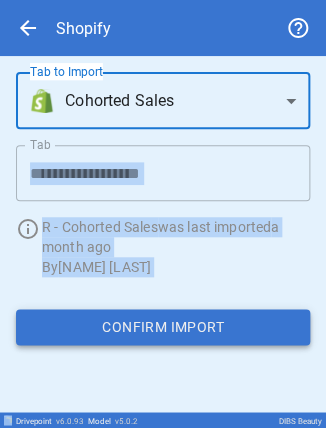 click on "Confirm Import" at bounding box center [163, 327] 